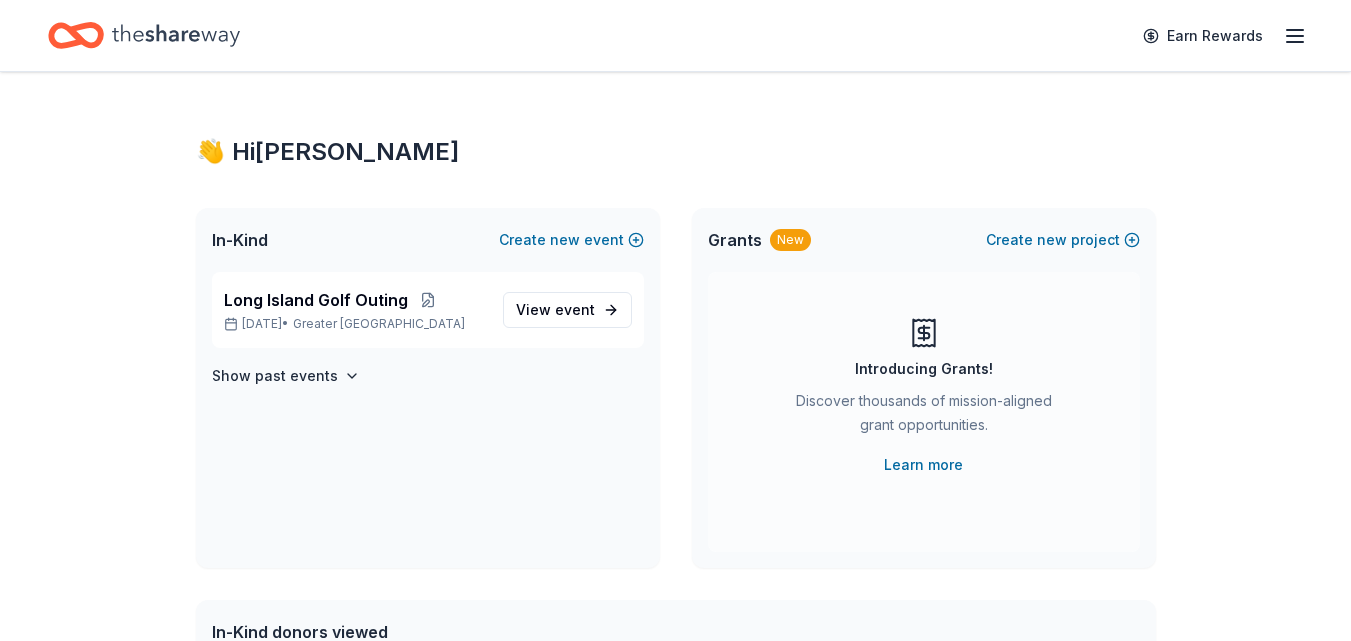 scroll, scrollTop: 0, scrollLeft: 0, axis: both 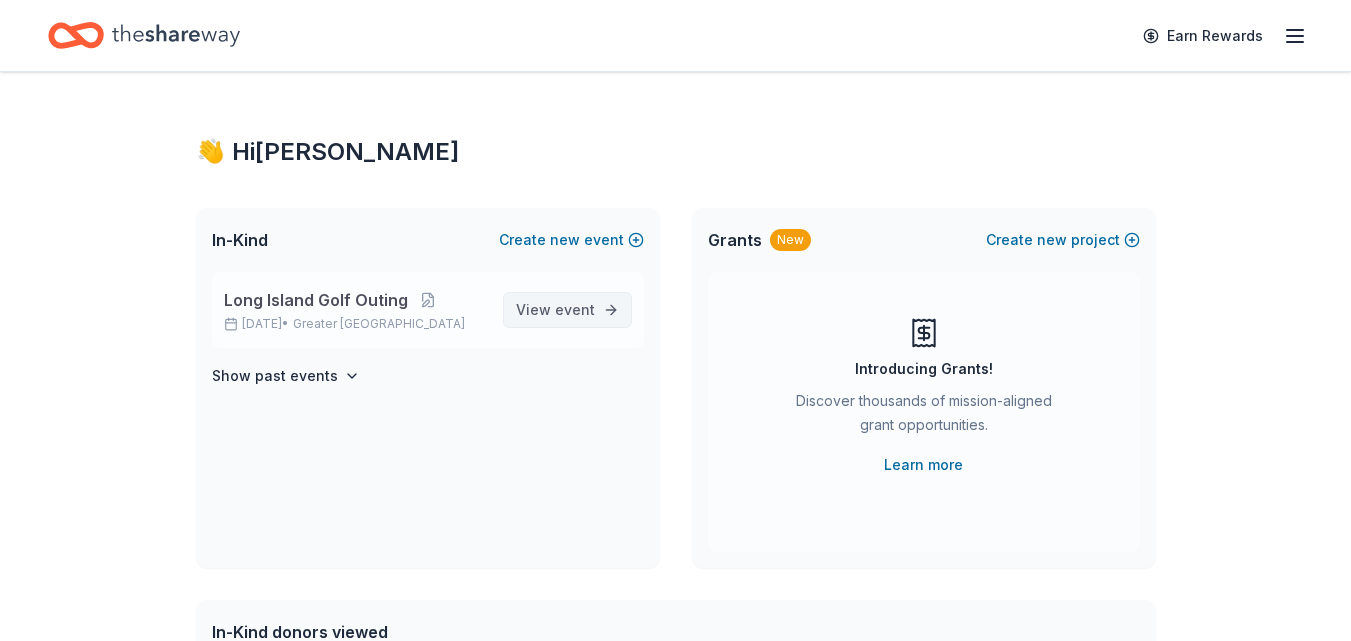 click on "event" at bounding box center [575, 309] 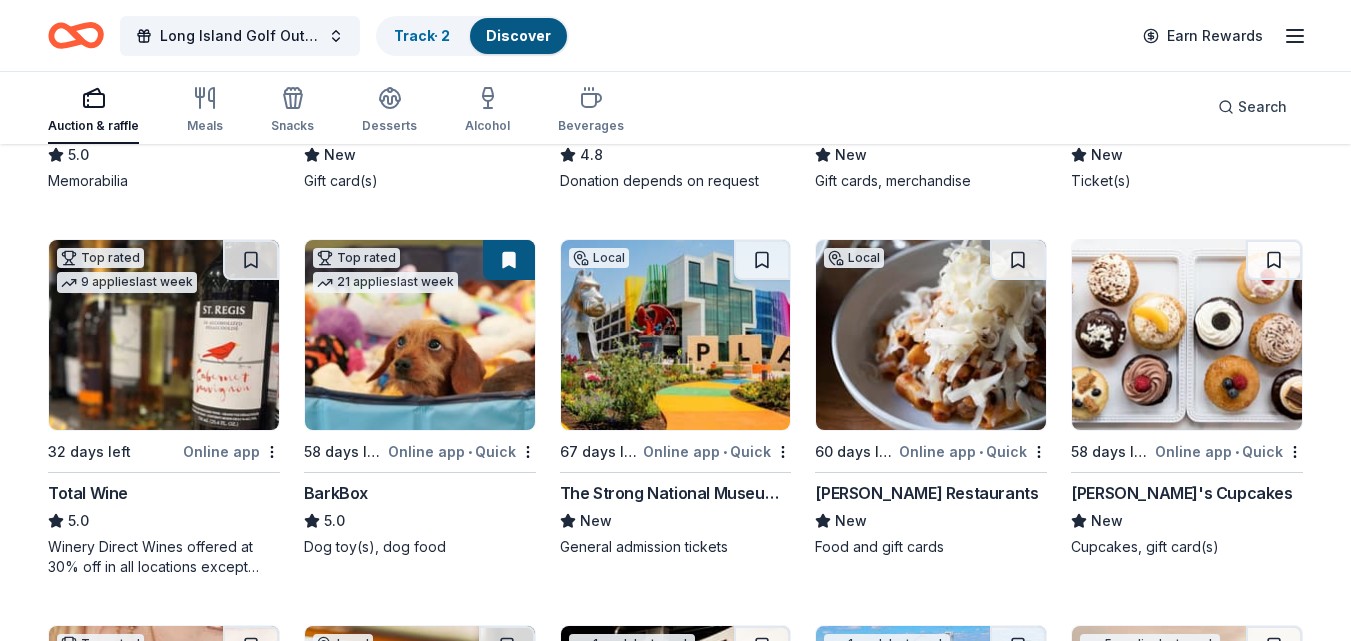 scroll, scrollTop: 500, scrollLeft: 0, axis: vertical 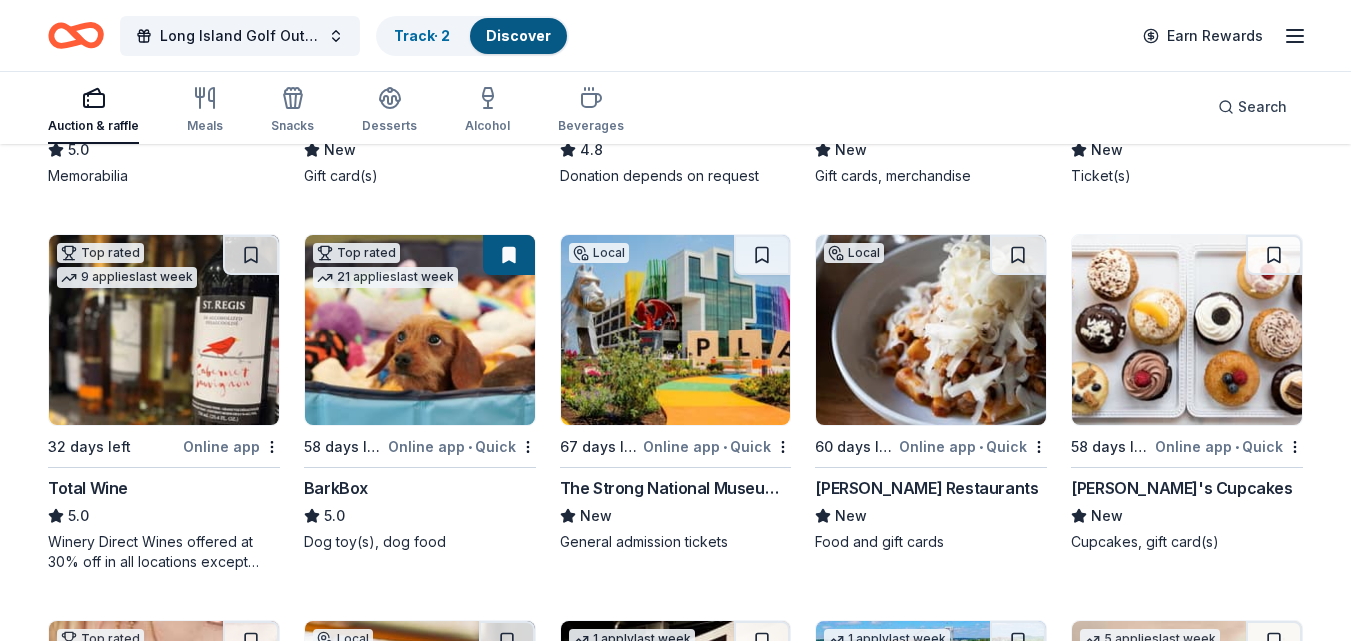 click at bounding box center (1187, 330) 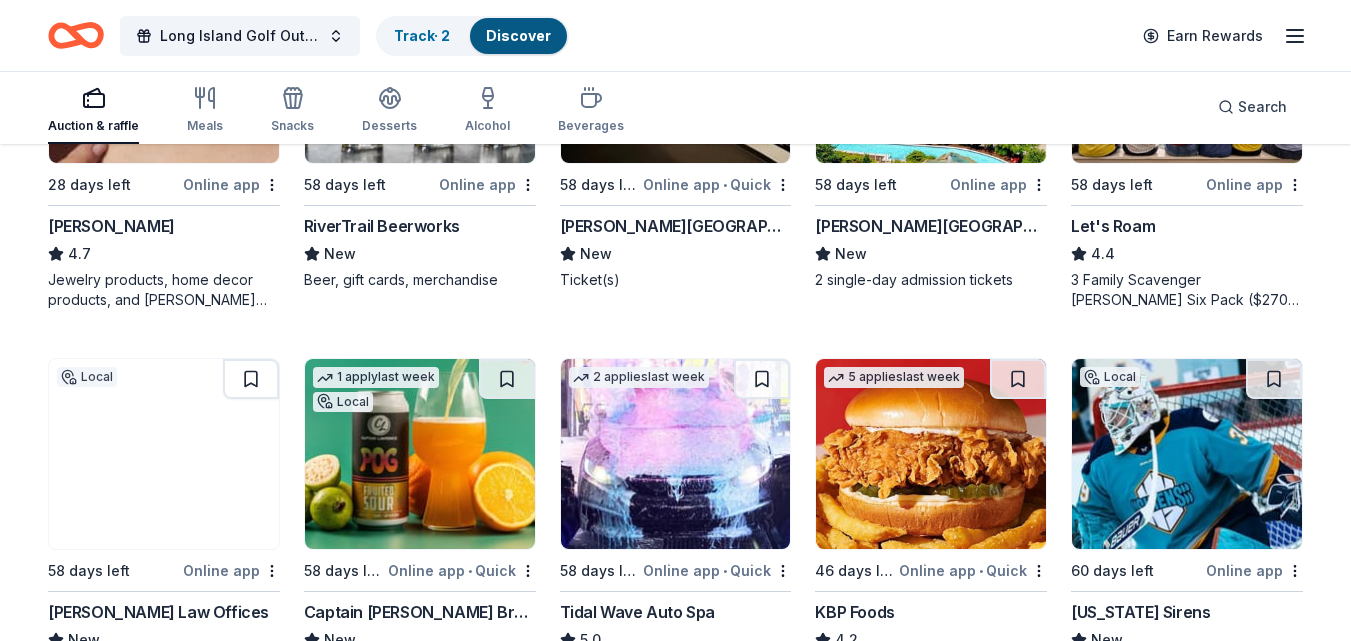 scroll, scrollTop: 1200, scrollLeft: 0, axis: vertical 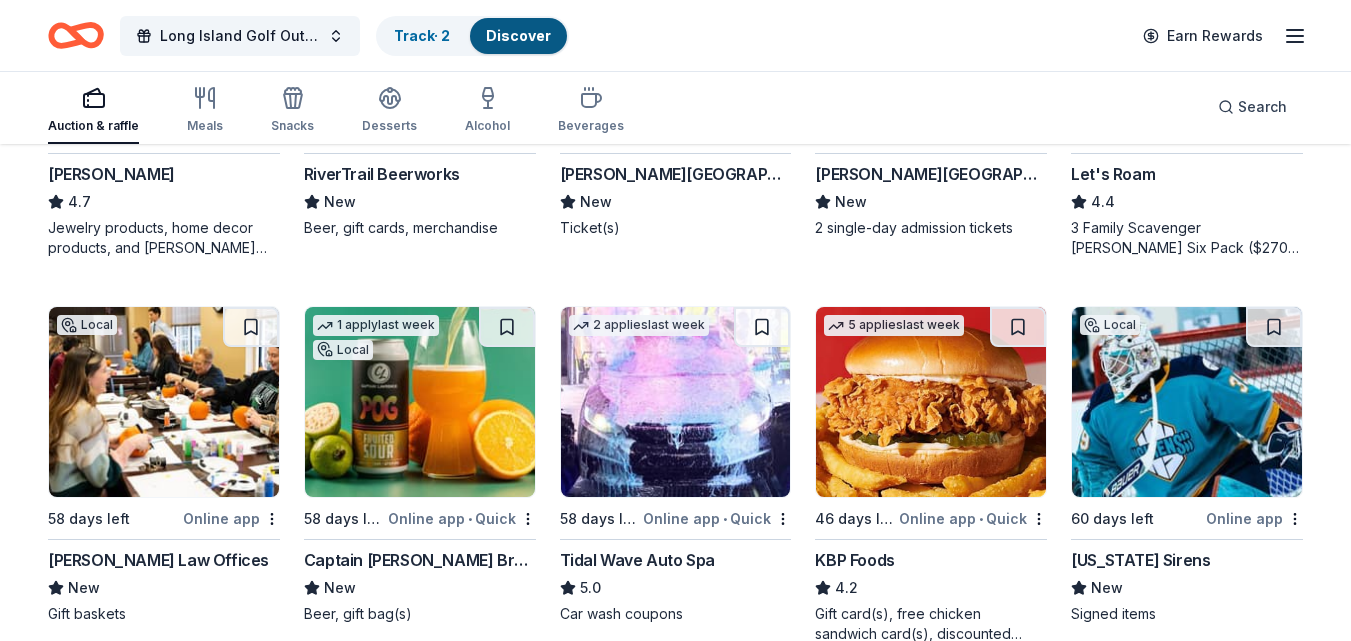 click at bounding box center [931, 402] 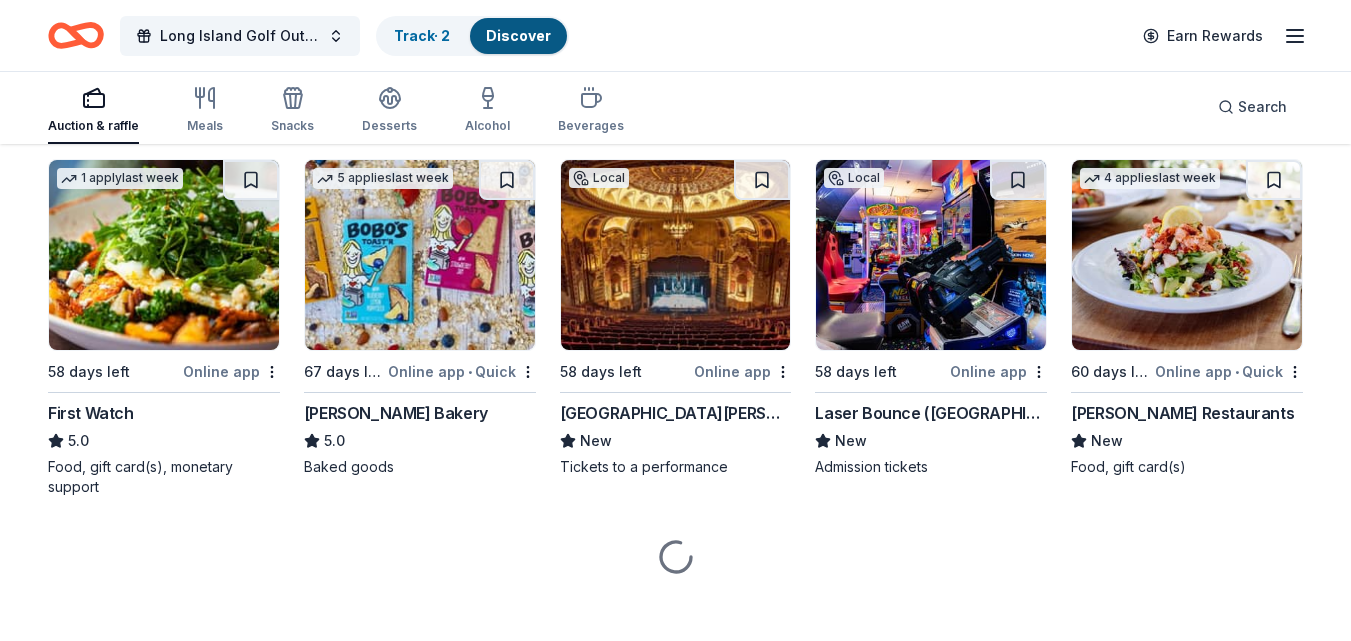 scroll, scrollTop: 2100, scrollLeft: 0, axis: vertical 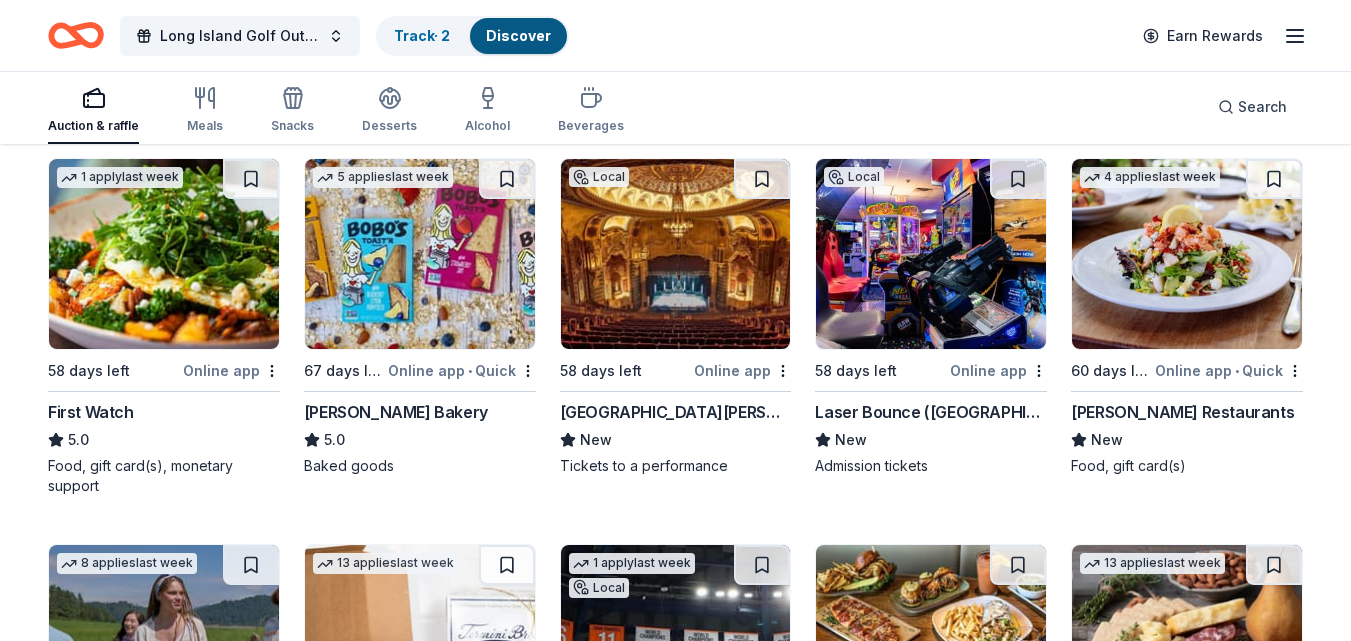 click at bounding box center (931, 254) 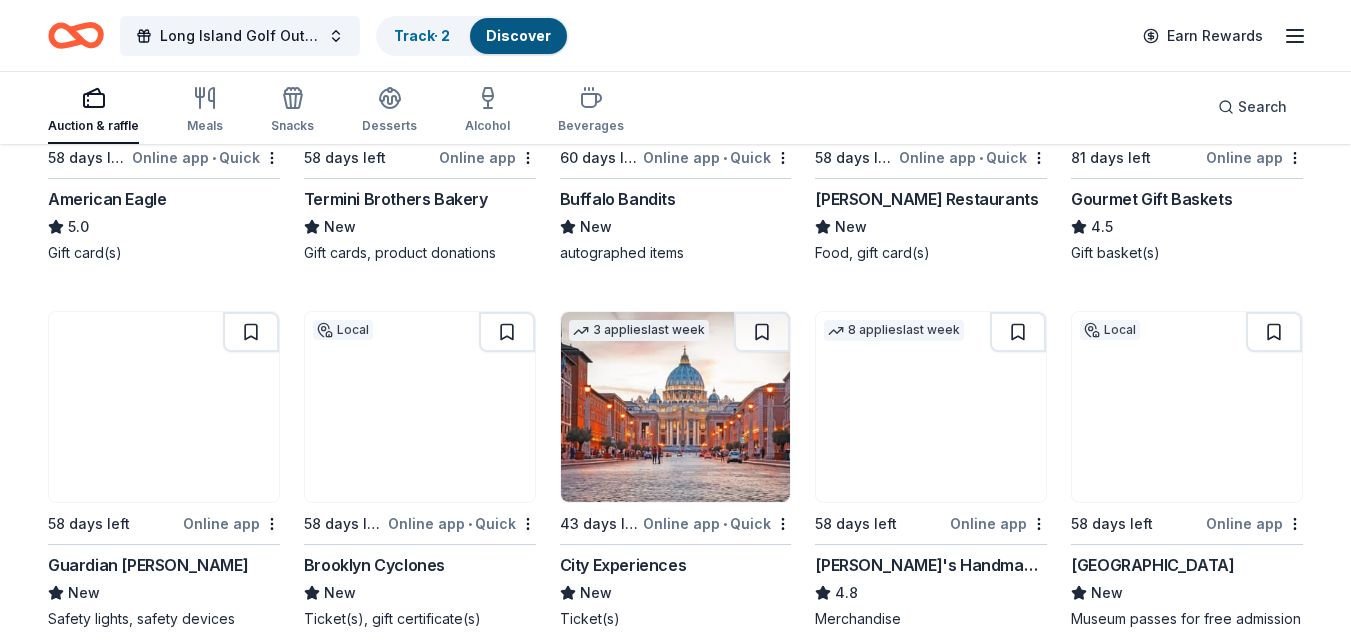 scroll, scrollTop: 2800, scrollLeft: 0, axis: vertical 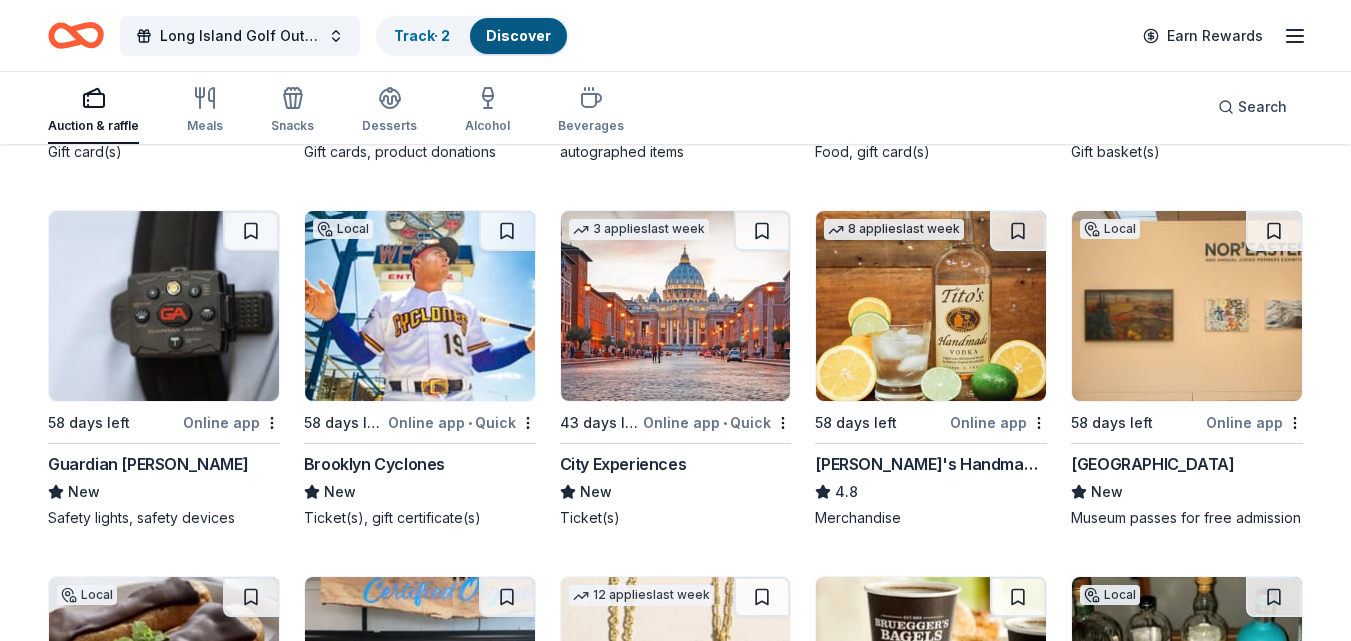 click at bounding box center [676, 306] 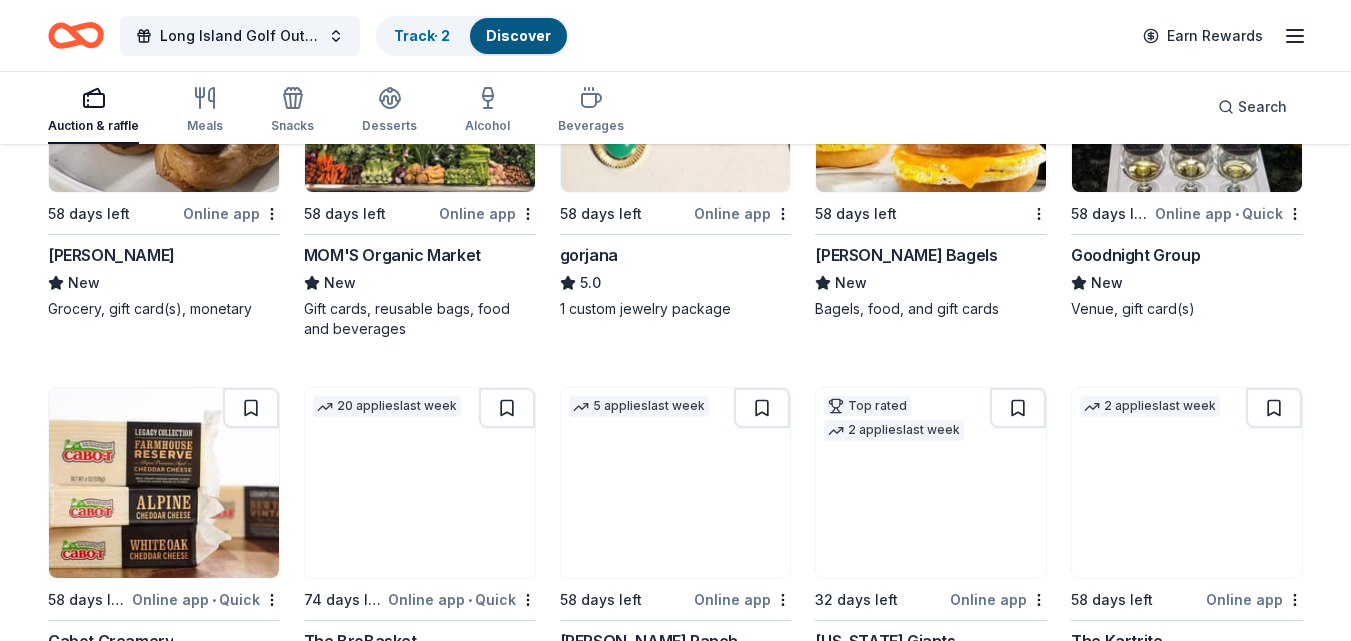 scroll, scrollTop: 3600, scrollLeft: 0, axis: vertical 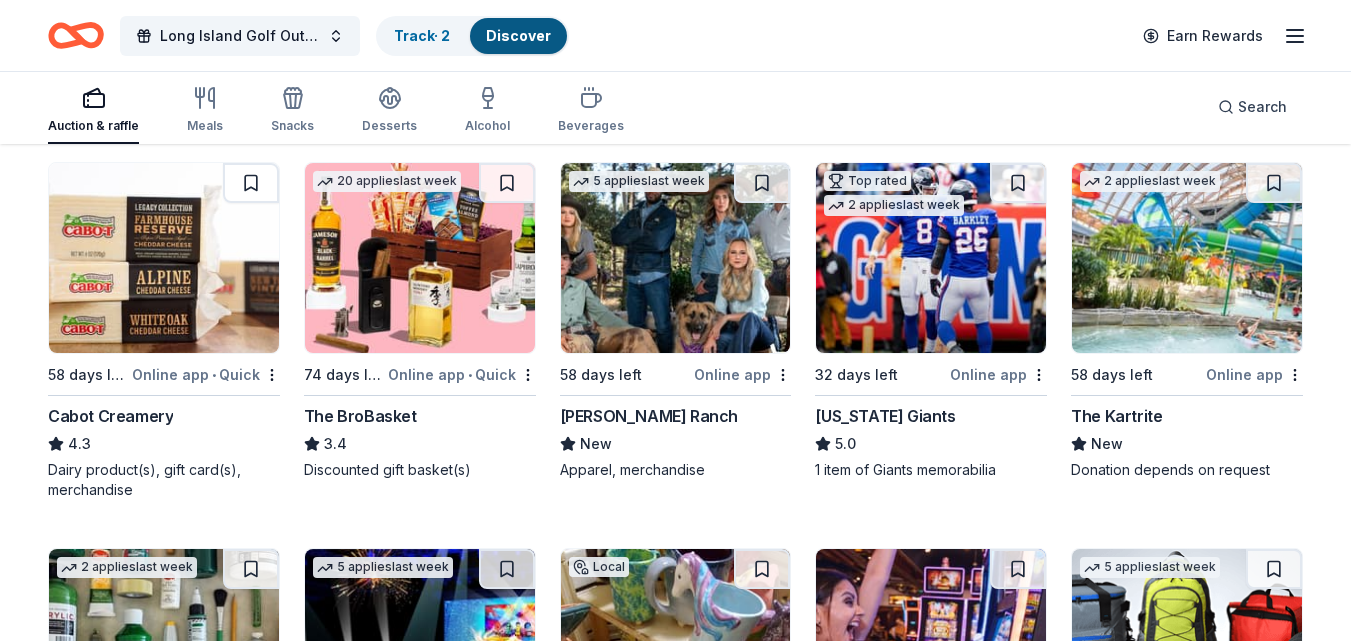 click at bounding box center (1187, 258) 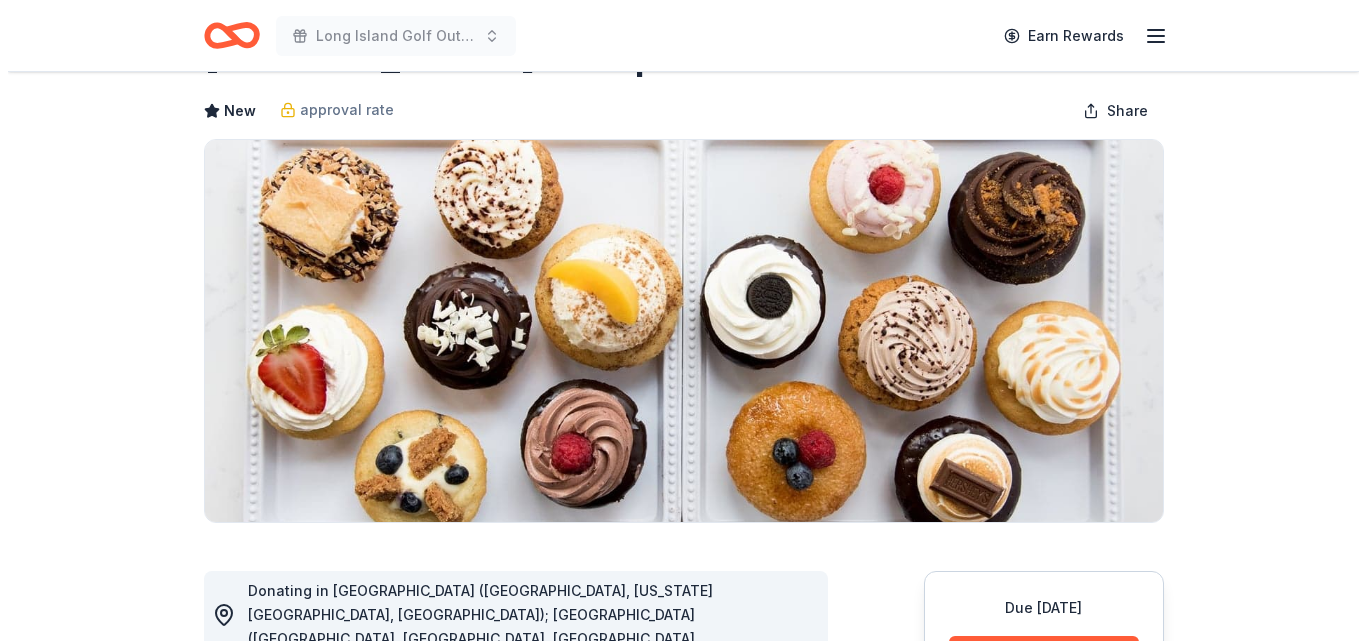 scroll, scrollTop: 300, scrollLeft: 0, axis: vertical 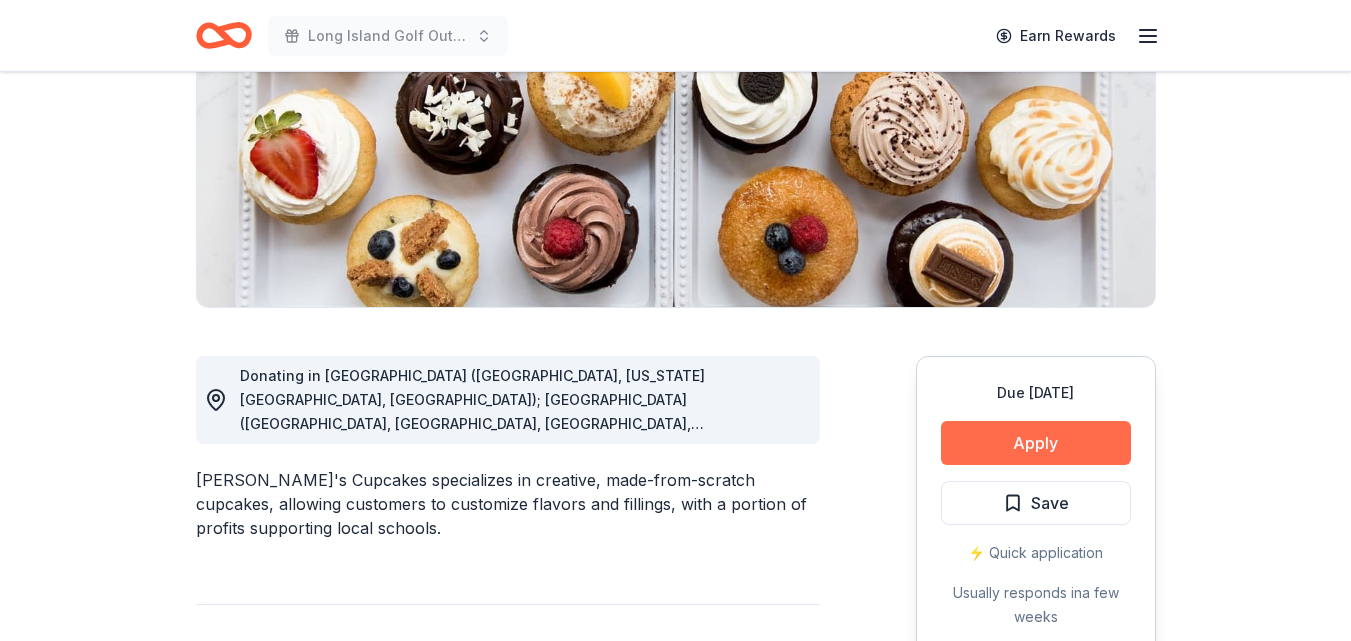 click on "Apply" at bounding box center [1036, 443] 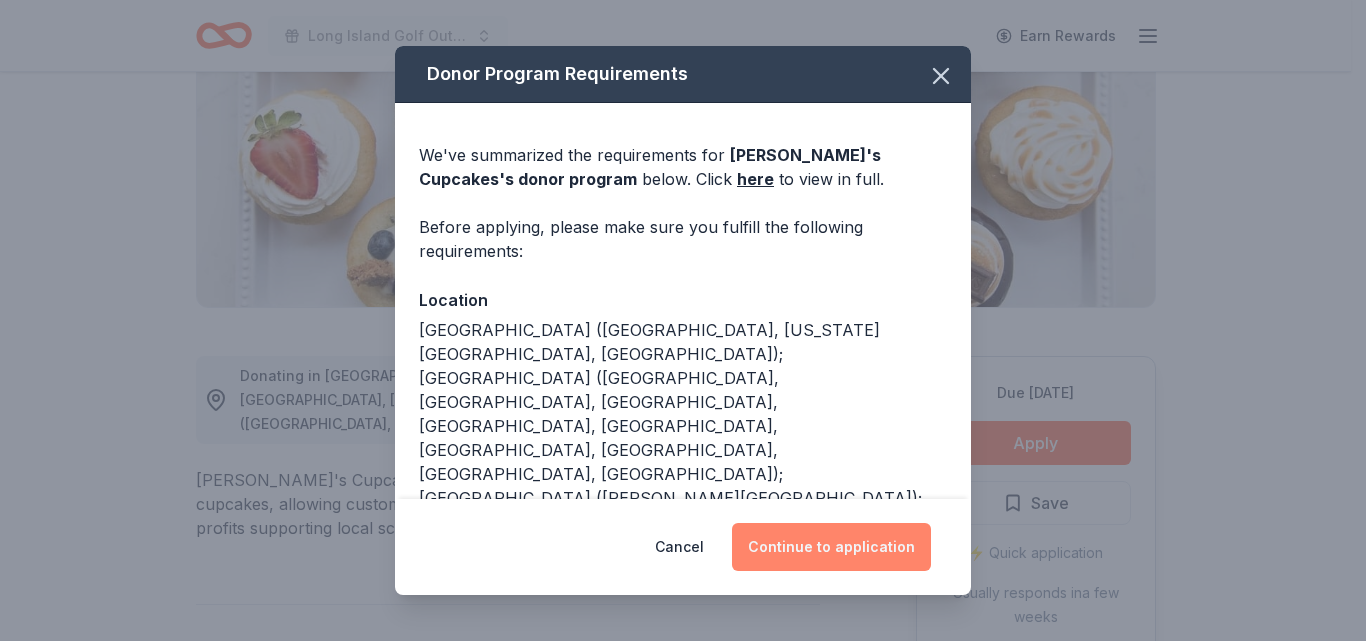 click on "Continue to application" at bounding box center (831, 547) 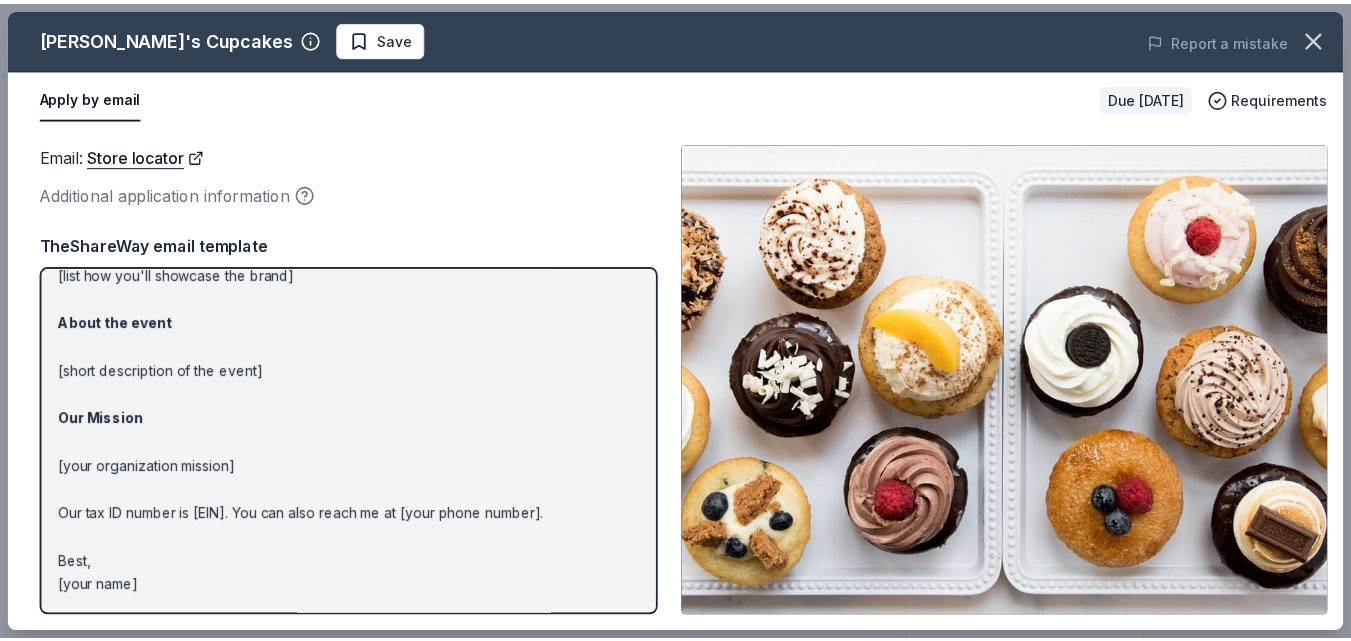 scroll, scrollTop: 0, scrollLeft: 0, axis: both 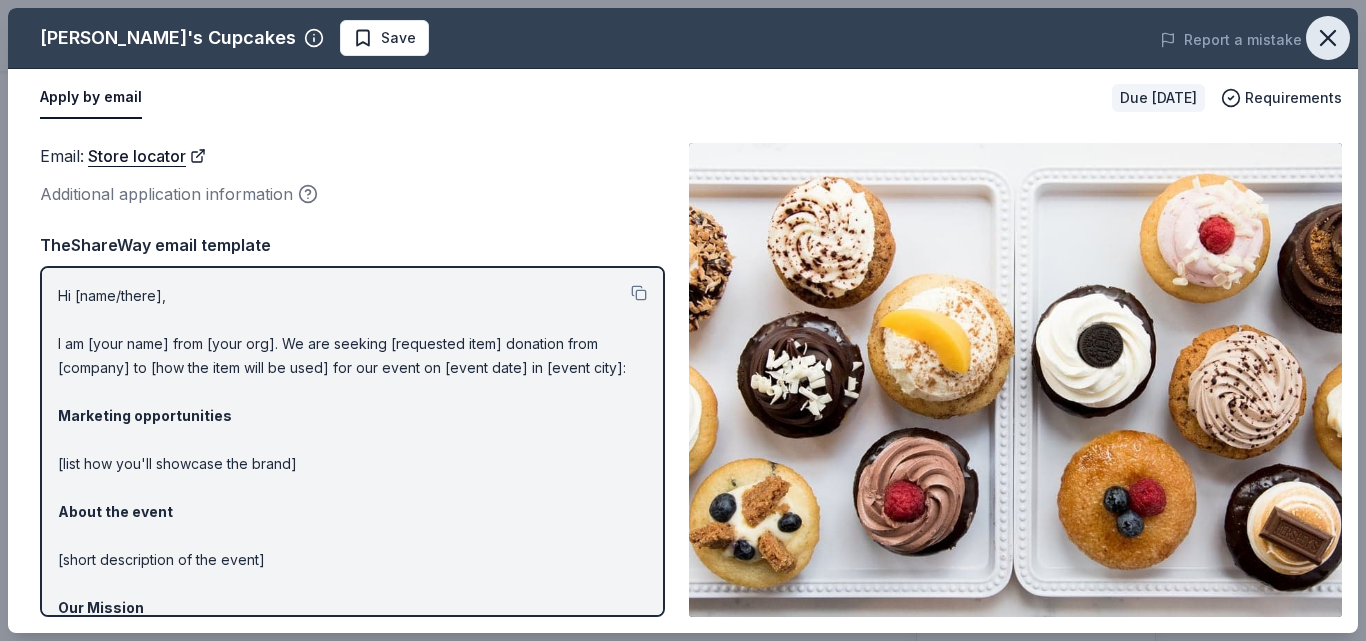 click 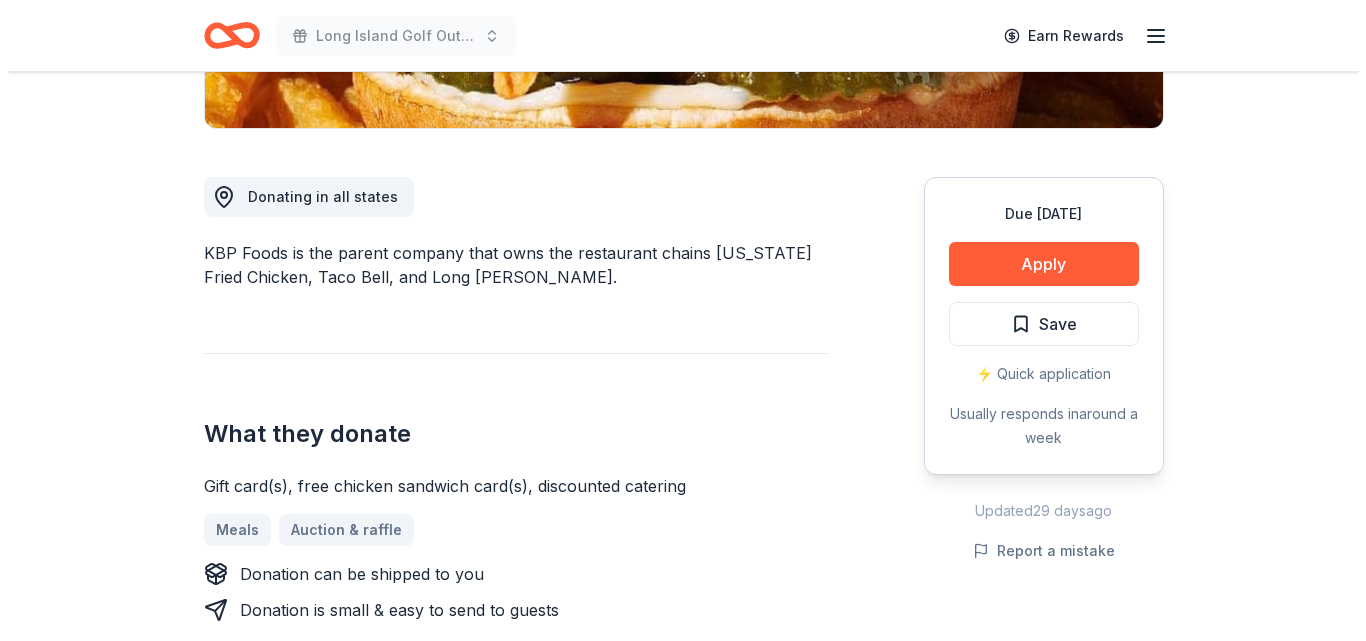scroll, scrollTop: 500, scrollLeft: 0, axis: vertical 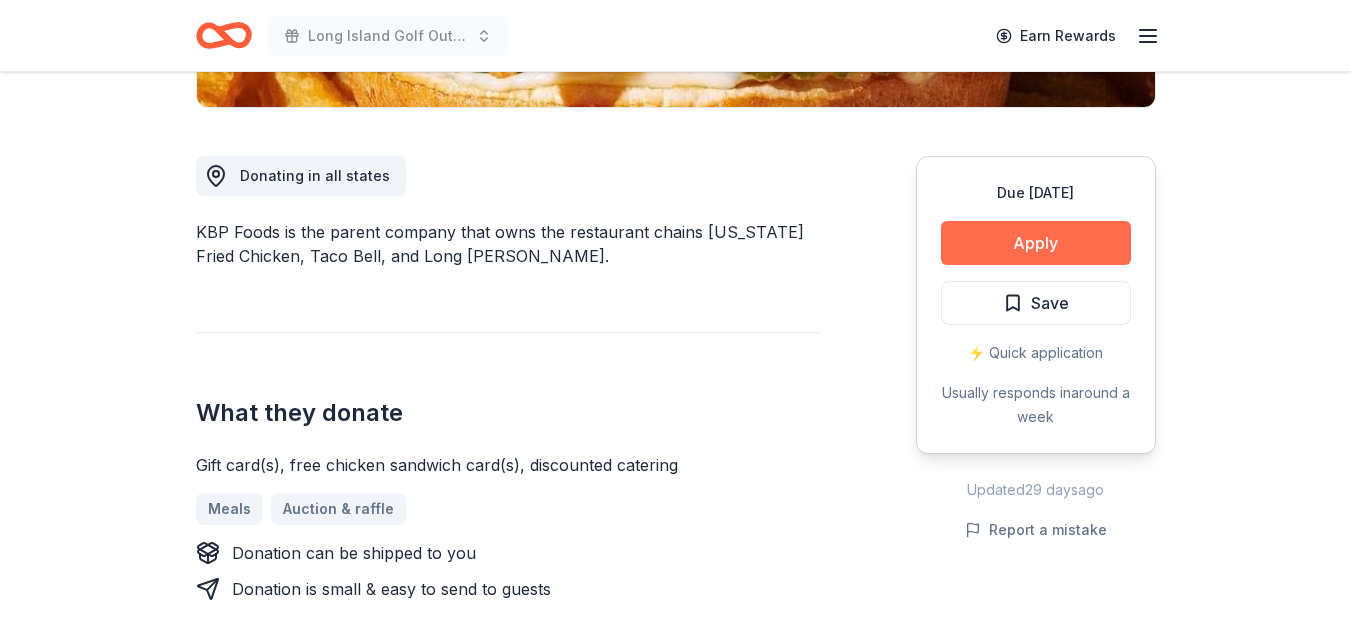 click on "Apply" at bounding box center (1036, 243) 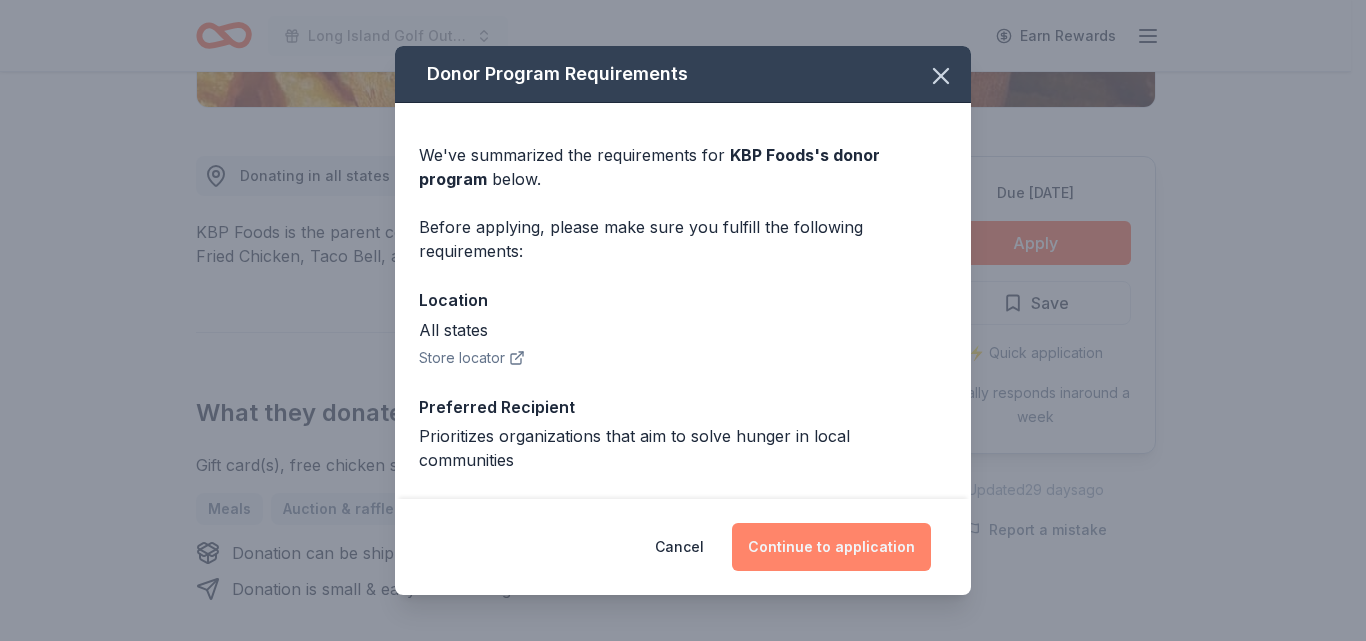 click on "Continue to application" at bounding box center [831, 547] 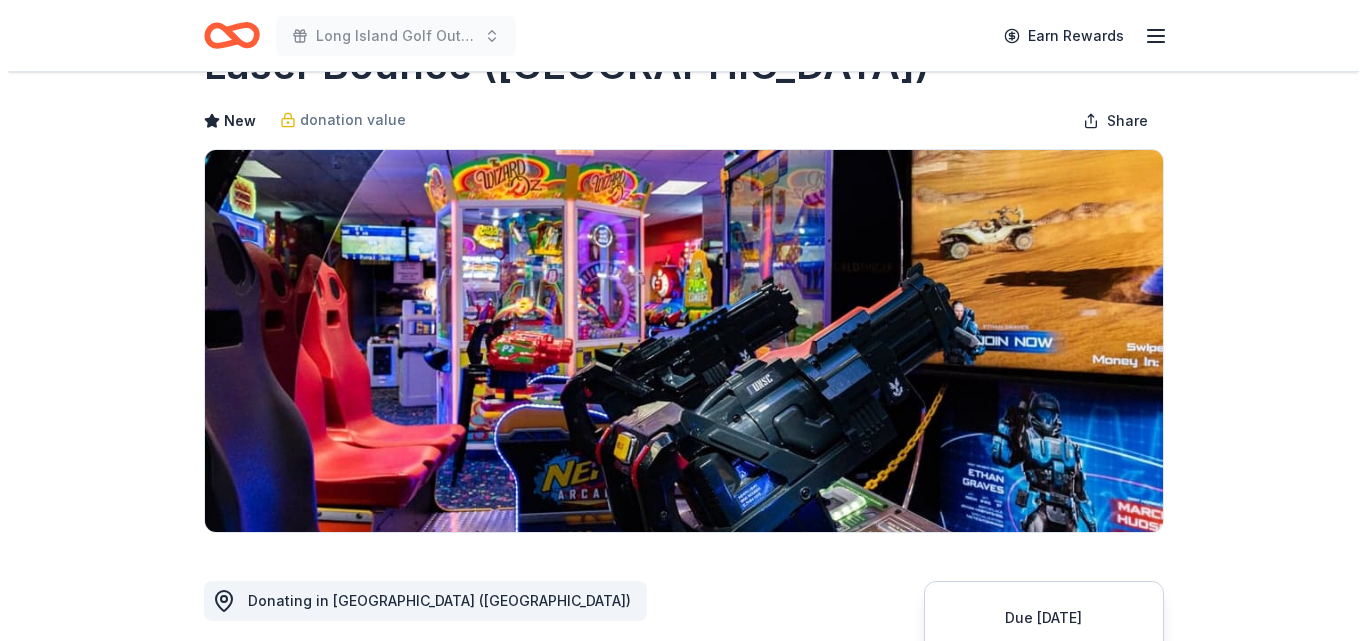 scroll, scrollTop: 300, scrollLeft: 0, axis: vertical 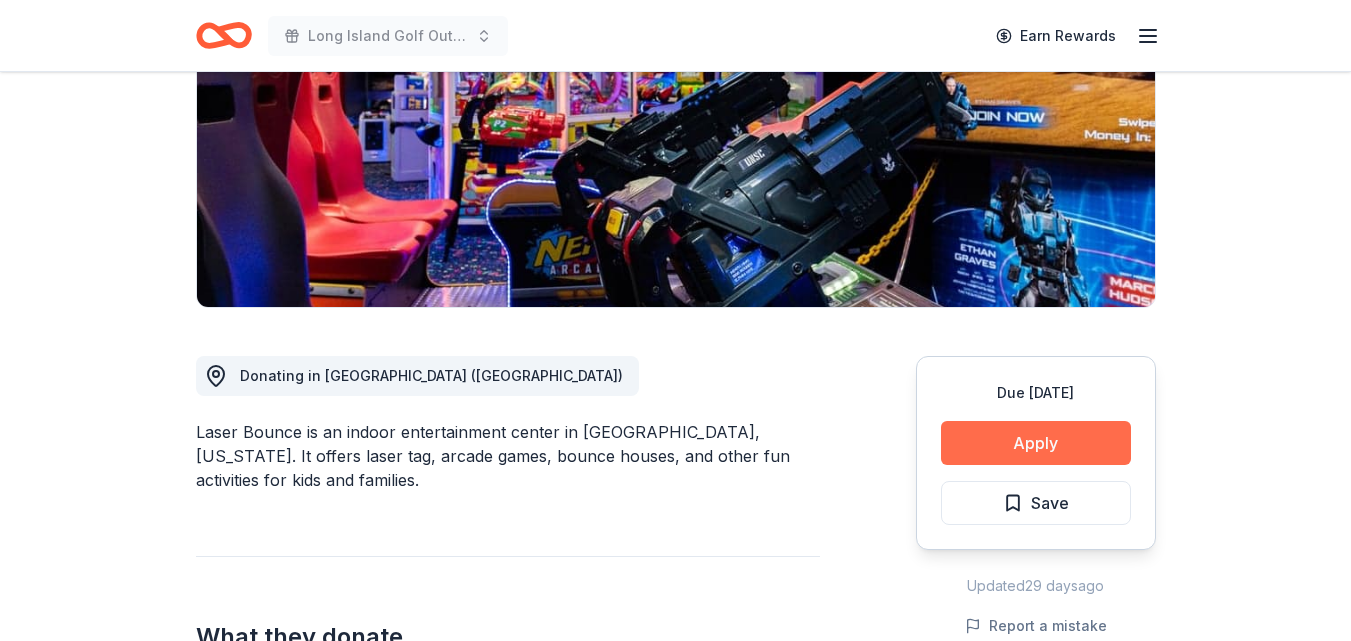 click on "Apply" at bounding box center [1036, 443] 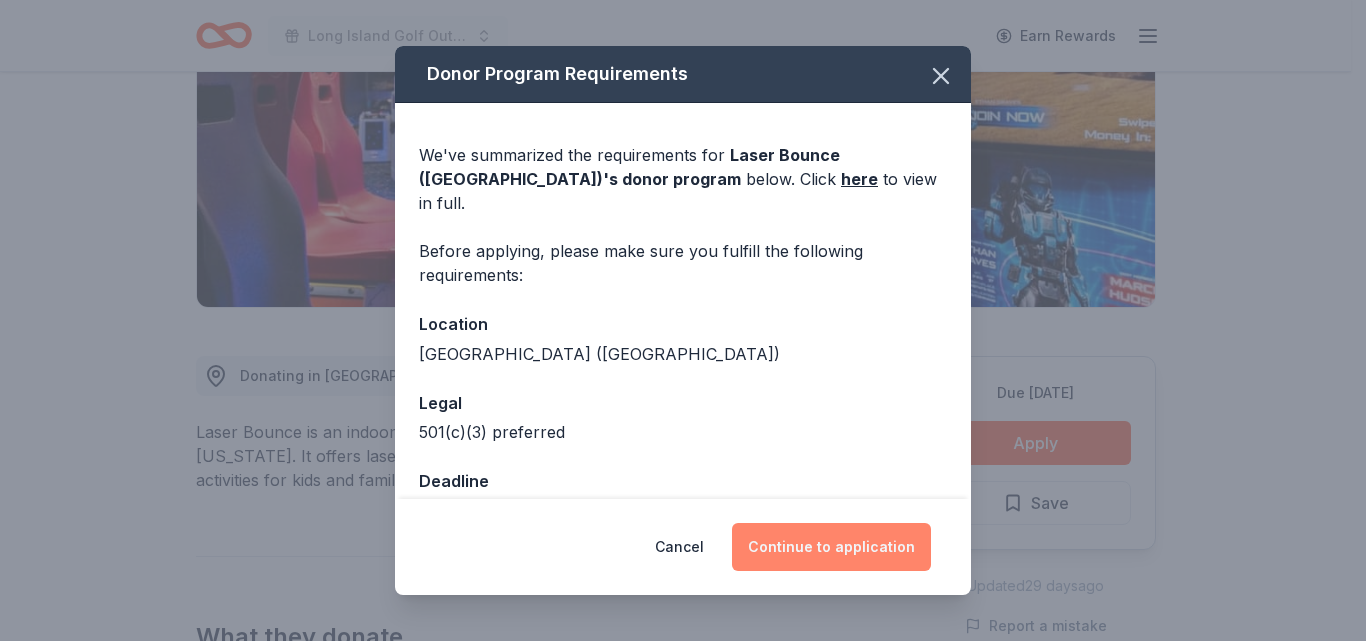 click on "Continue to application" at bounding box center (831, 547) 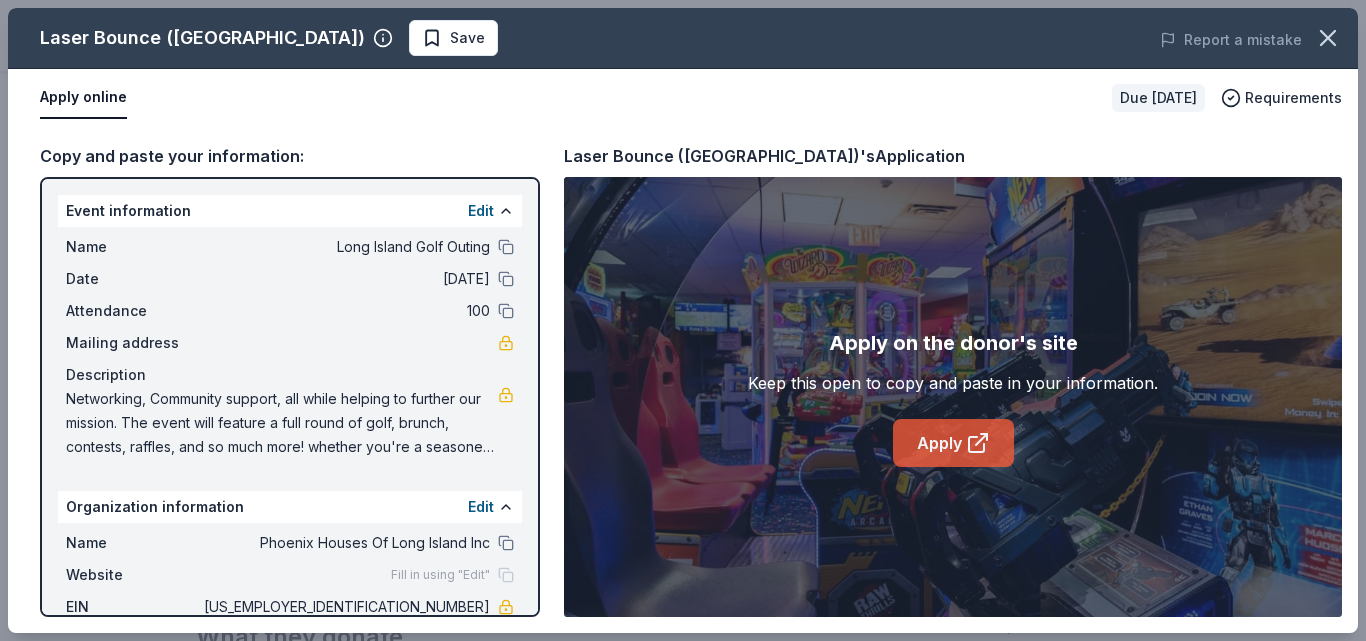 click on "Apply" at bounding box center [953, 443] 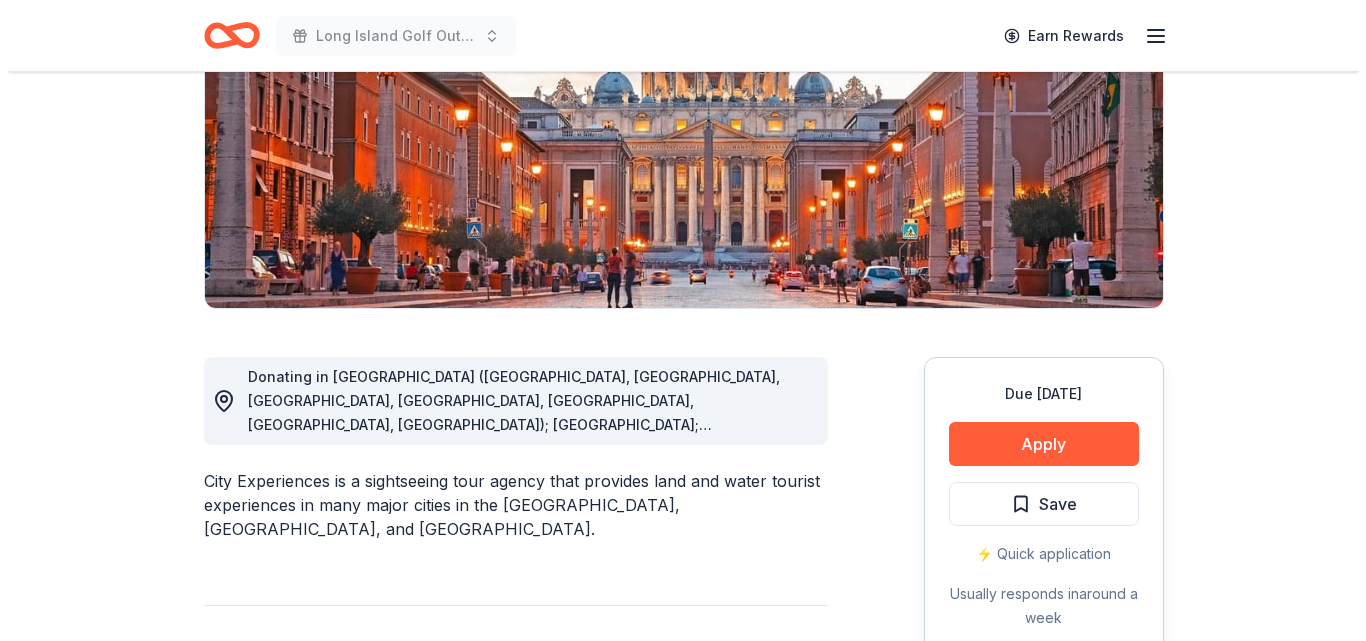 scroll, scrollTop: 300, scrollLeft: 0, axis: vertical 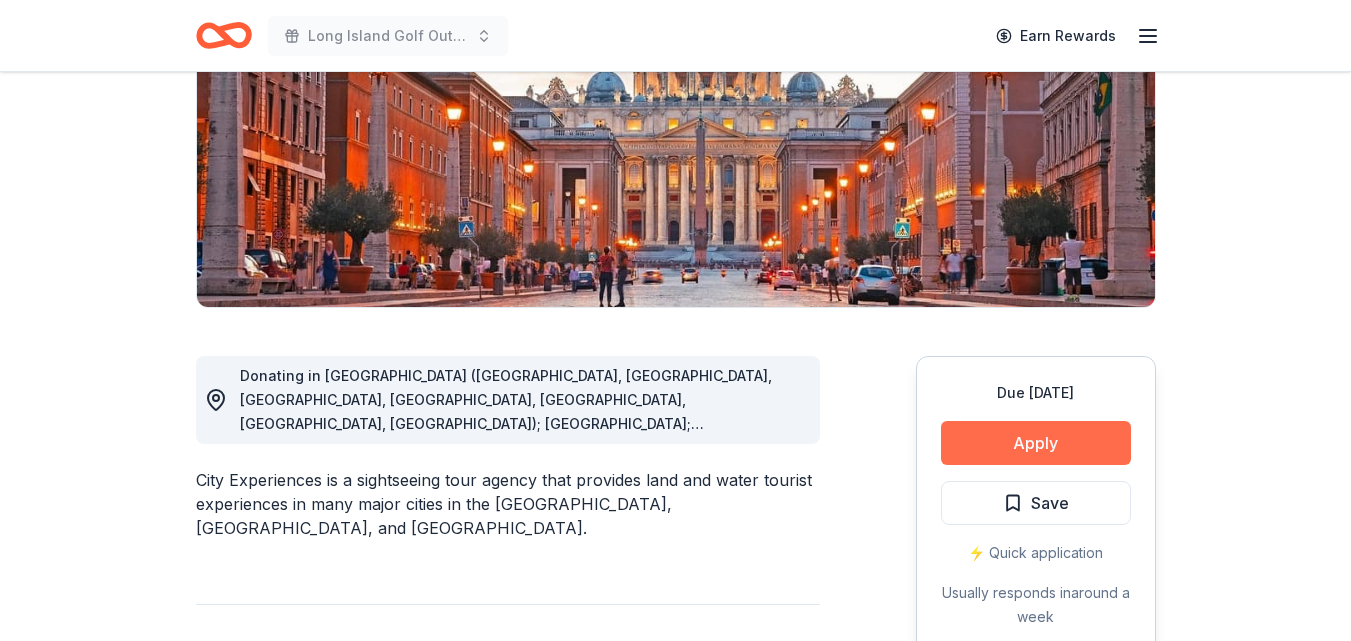 click on "Apply" at bounding box center (1036, 443) 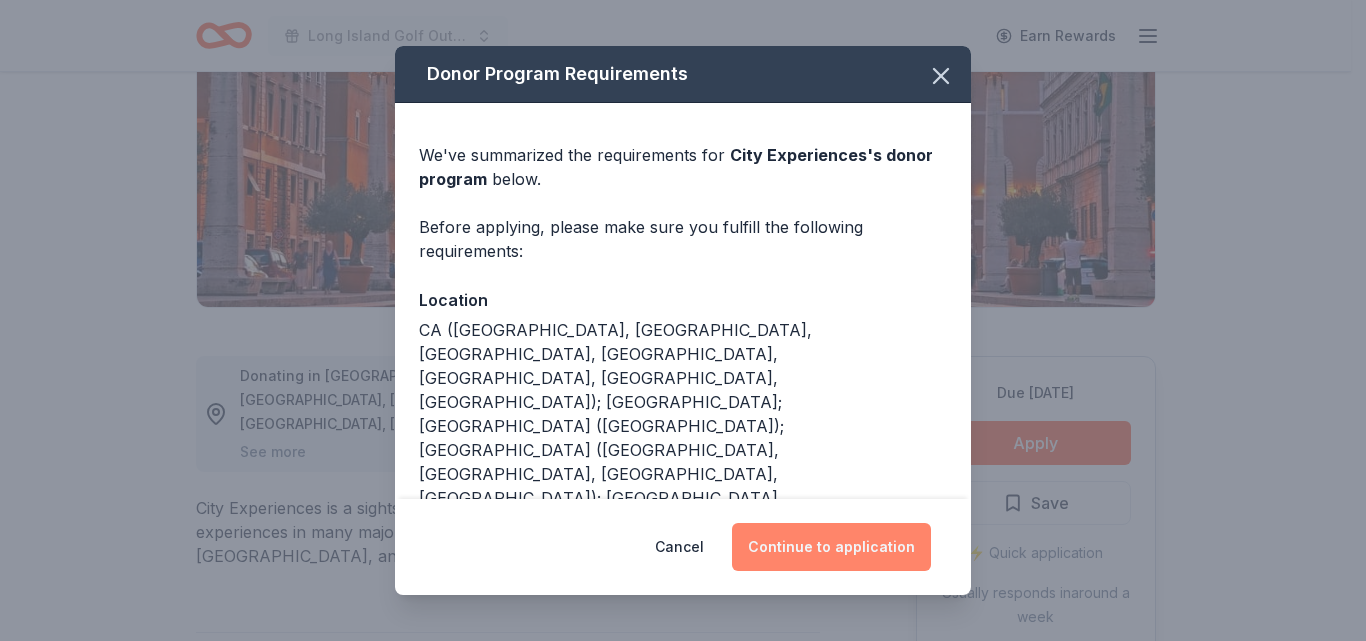 click on "Continue to application" at bounding box center (831, 547) 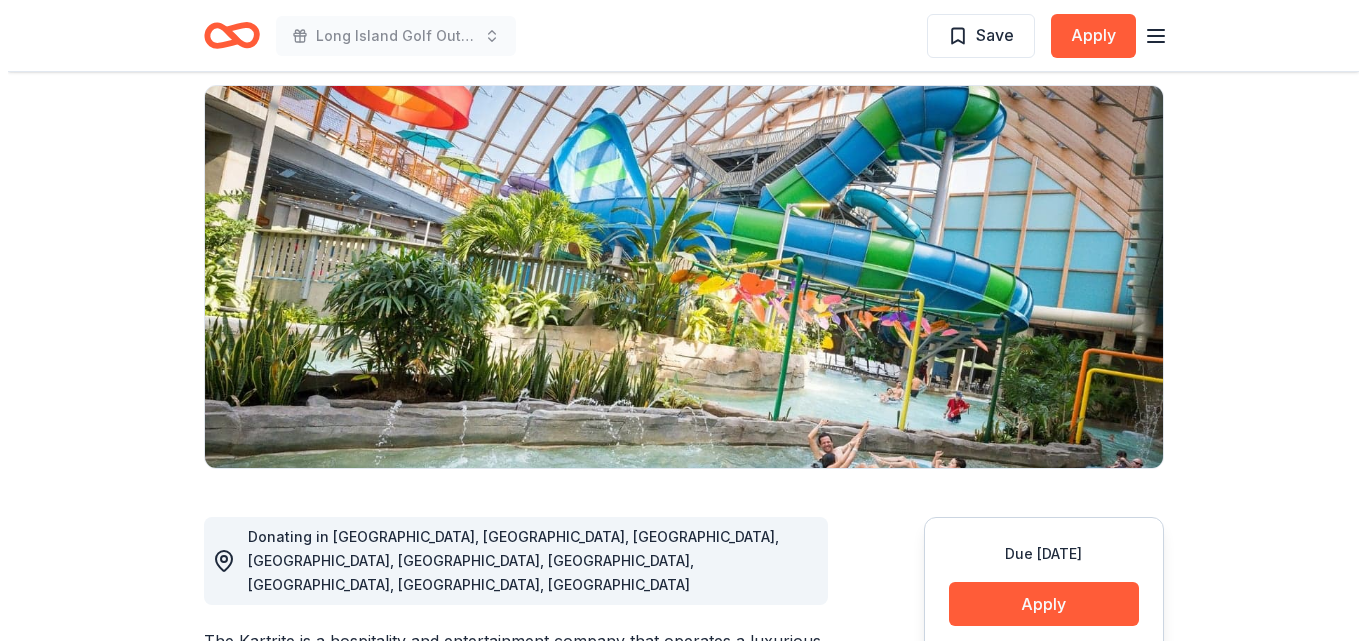 scroll, scrollTop: 200, scrollLeft: 0, axis: vertical 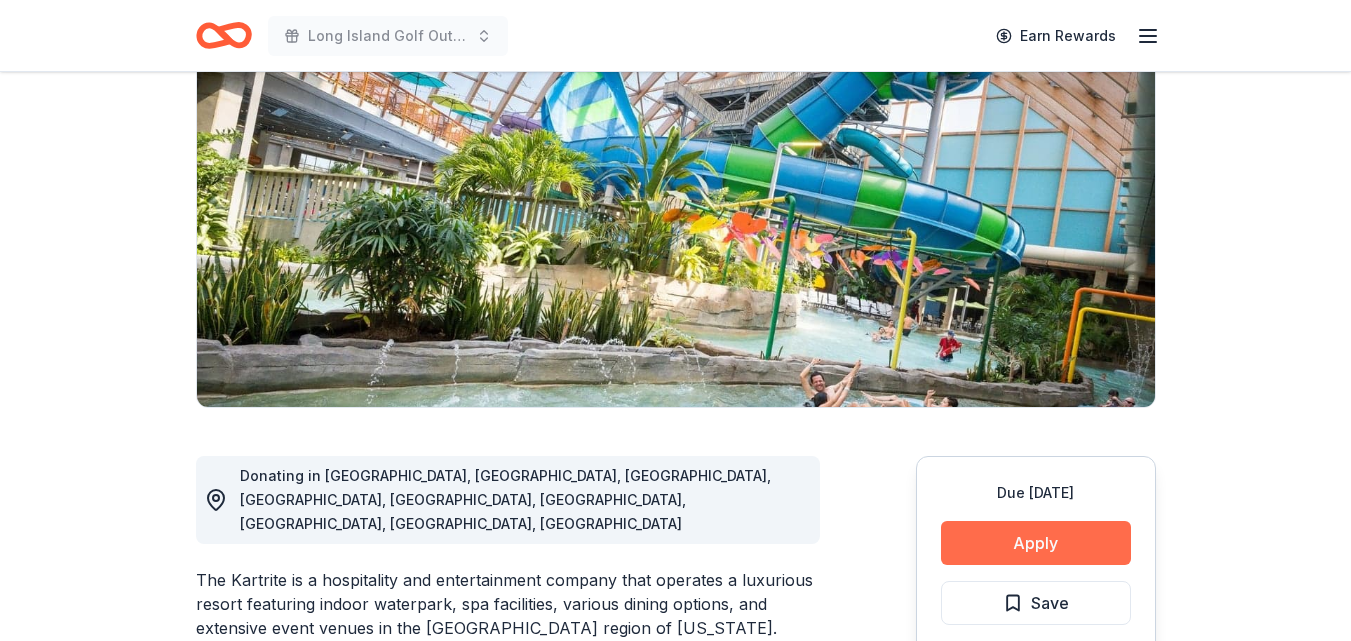 click on "Apply" at bounding box center [1036, 543] 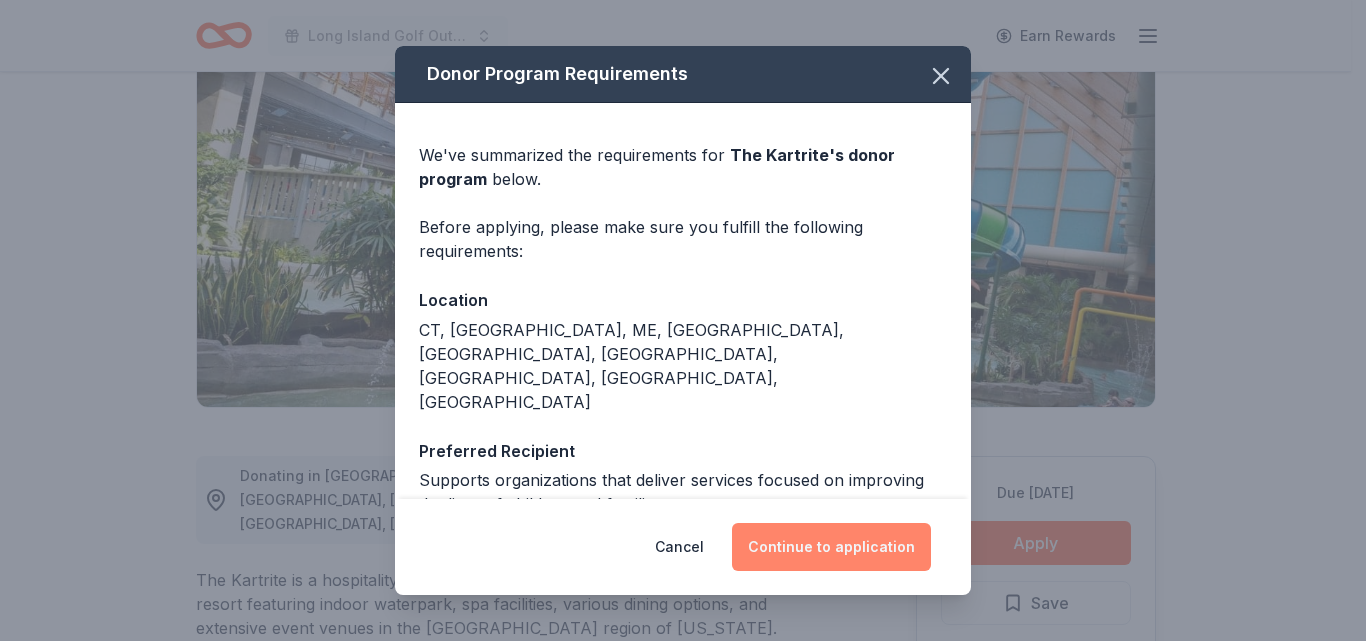 click on "Continue to application" at bounding box center (831, 547) 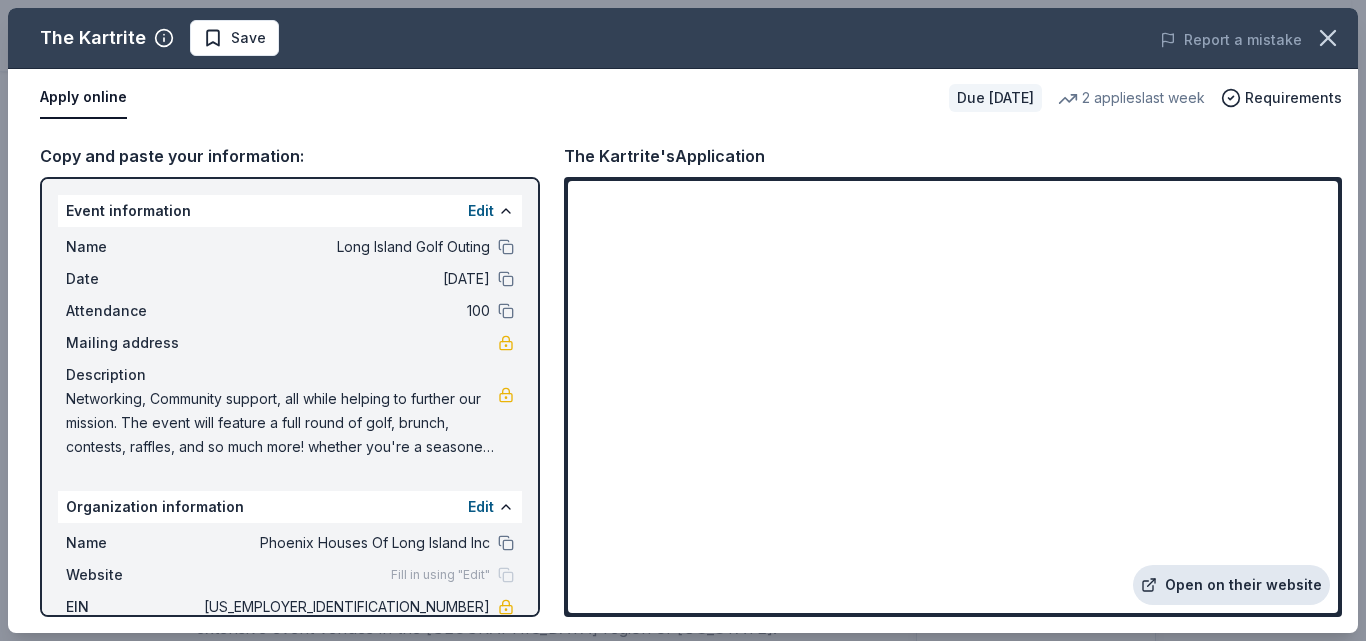 click on "Open on their website" at bounding box center [1231, 585] 